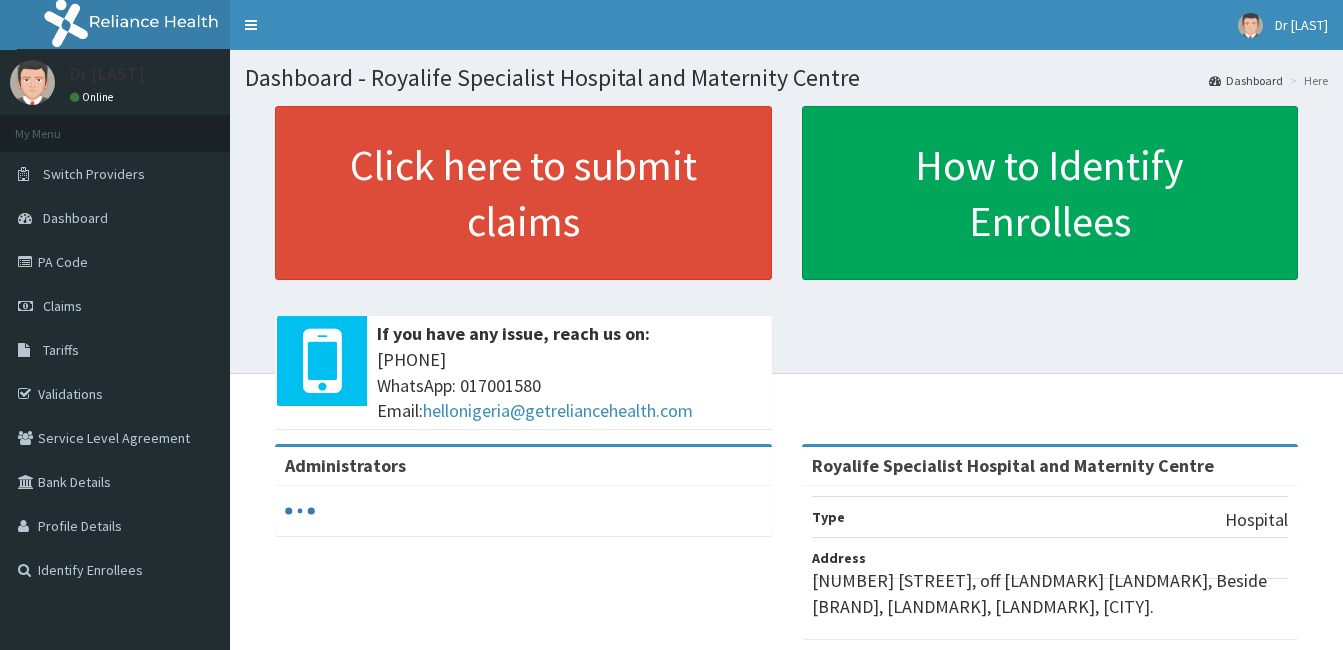scroll, scrollTop: 0, scrollLeft: 0, axis: both 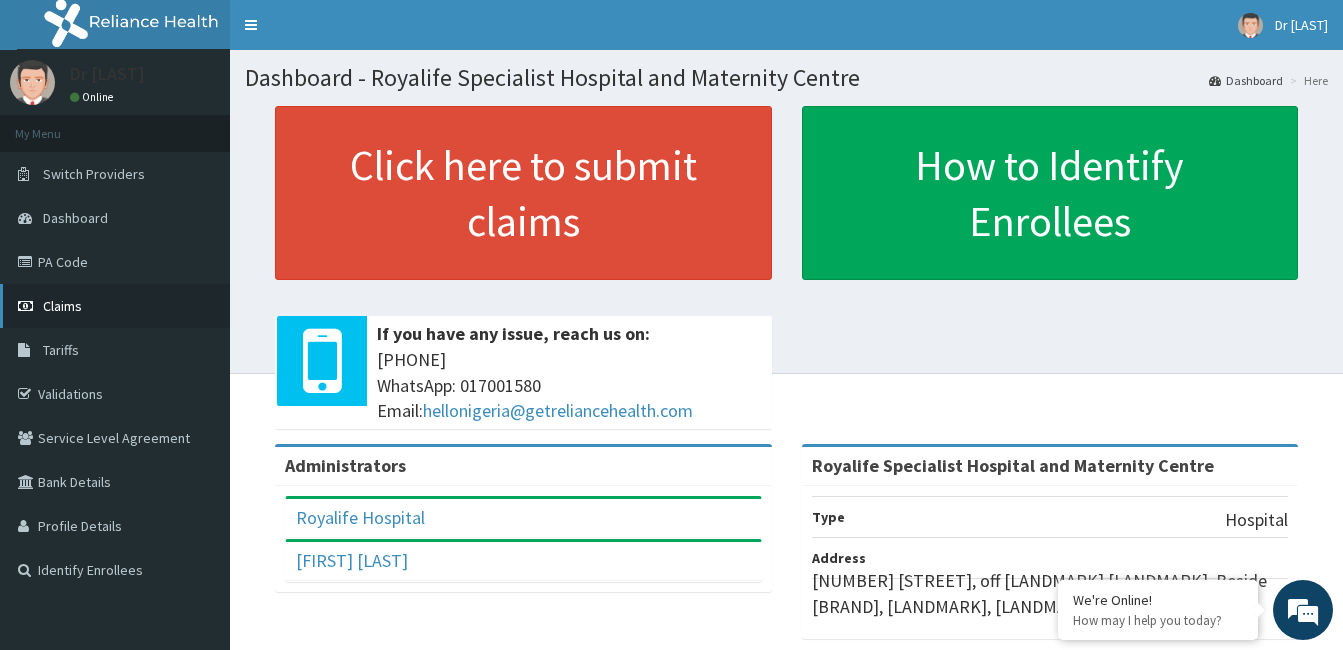 click on "Claims" at bounding box center (115, 306) 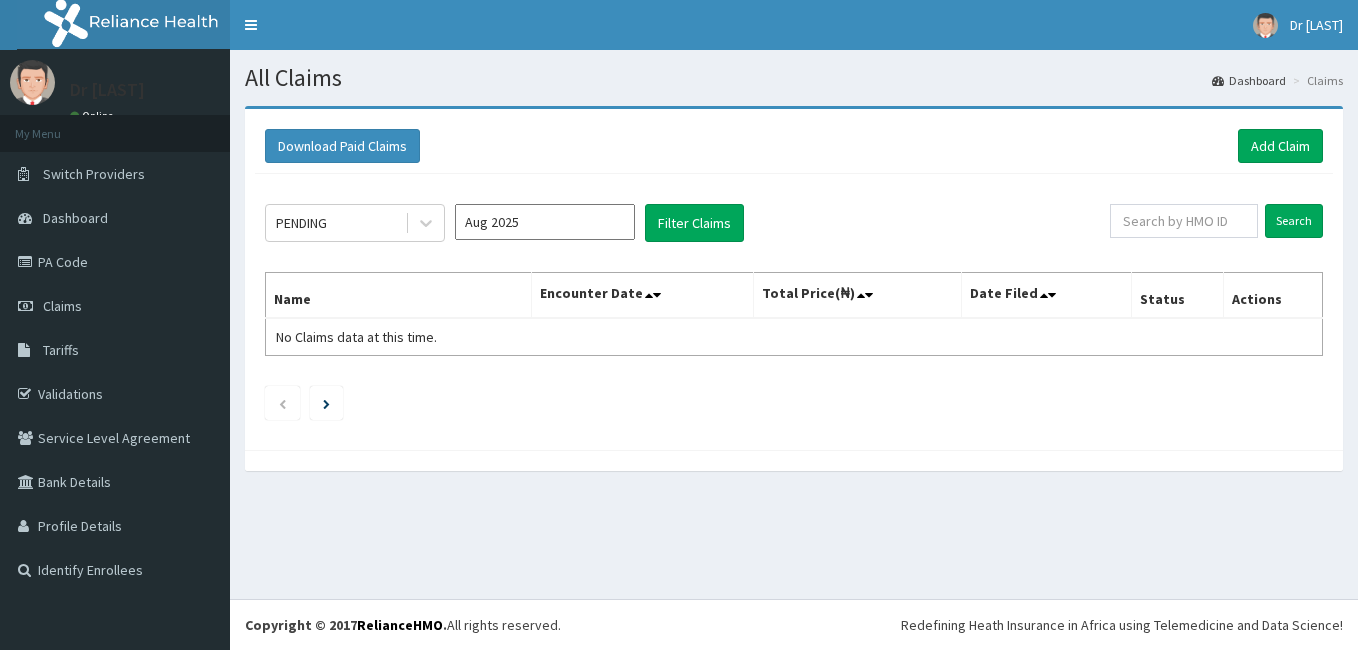 scroll, scrollTop: 0, scrollLeft: 0, axis: both 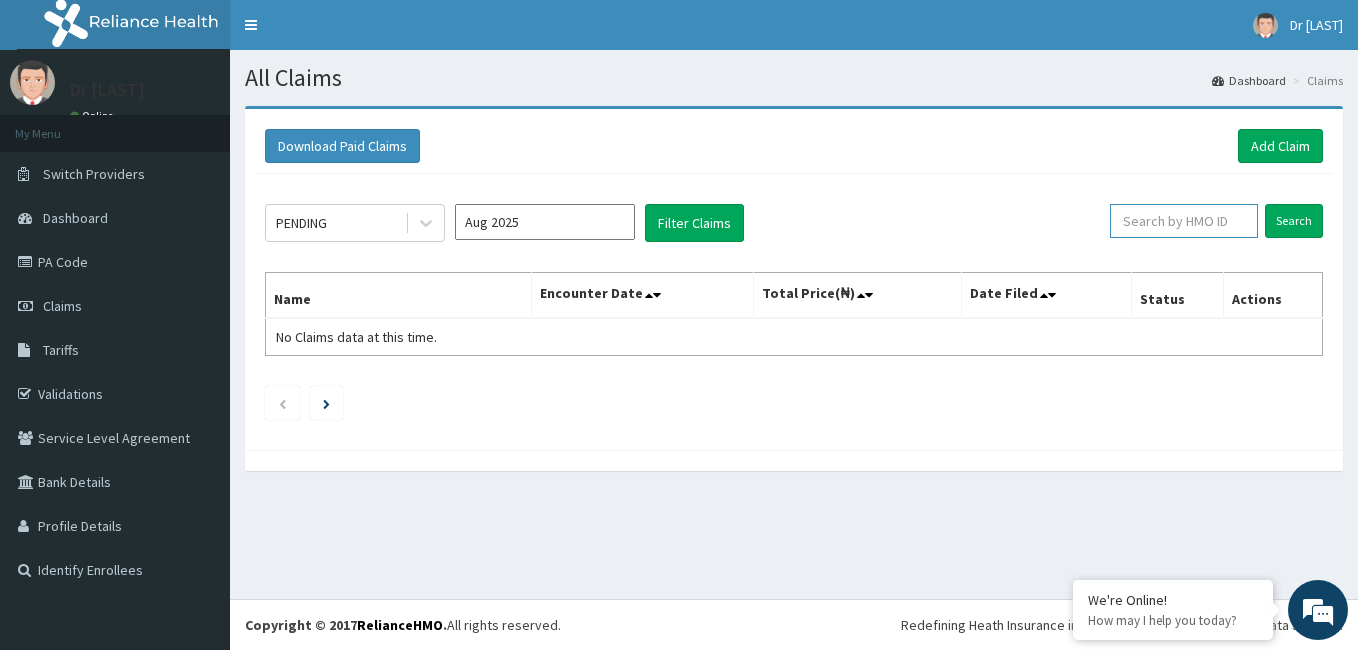 click at bounding box center (1184, 221) 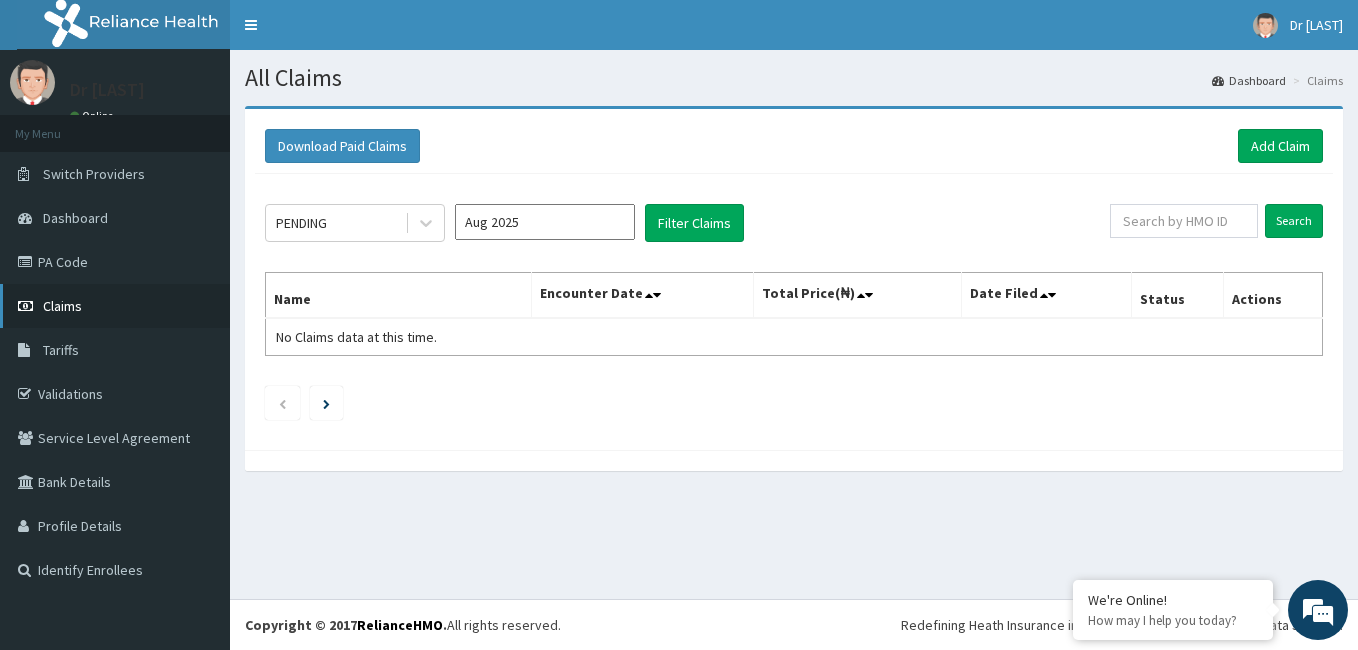 click on "Claims" at bounding box center [115, 306] 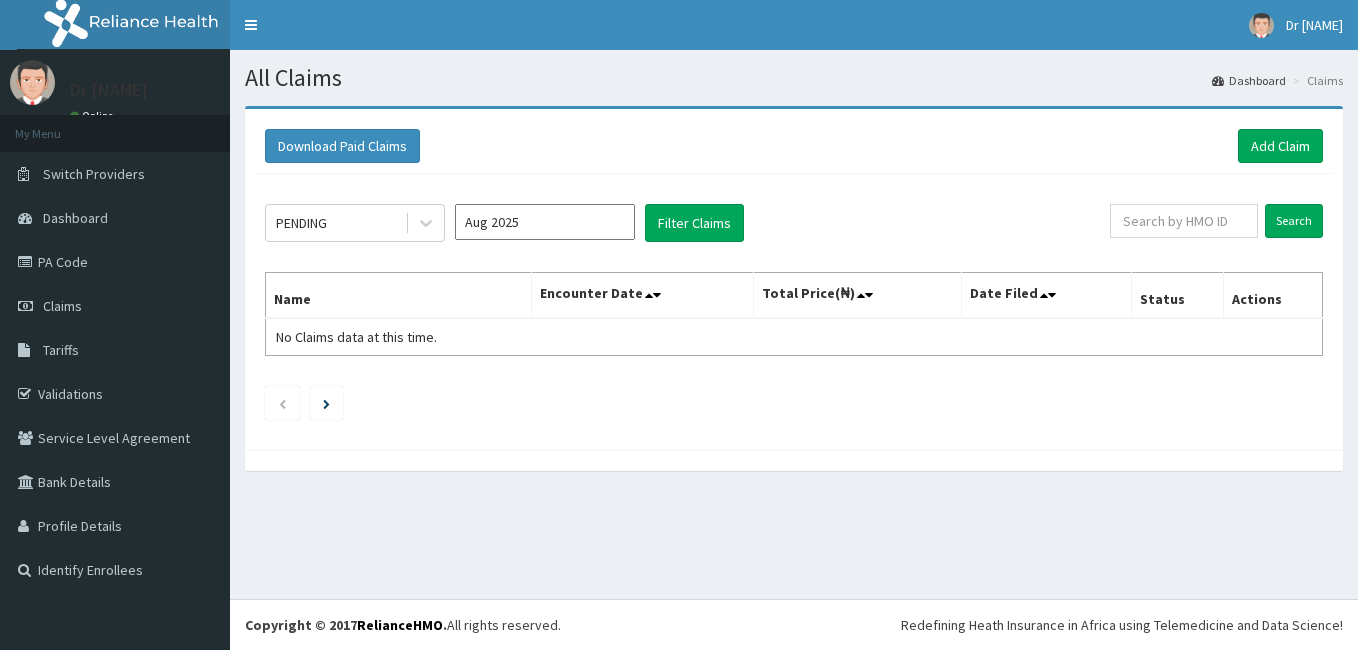 scroll, scrollTop: 0, scrollLeft: 0, axis: both 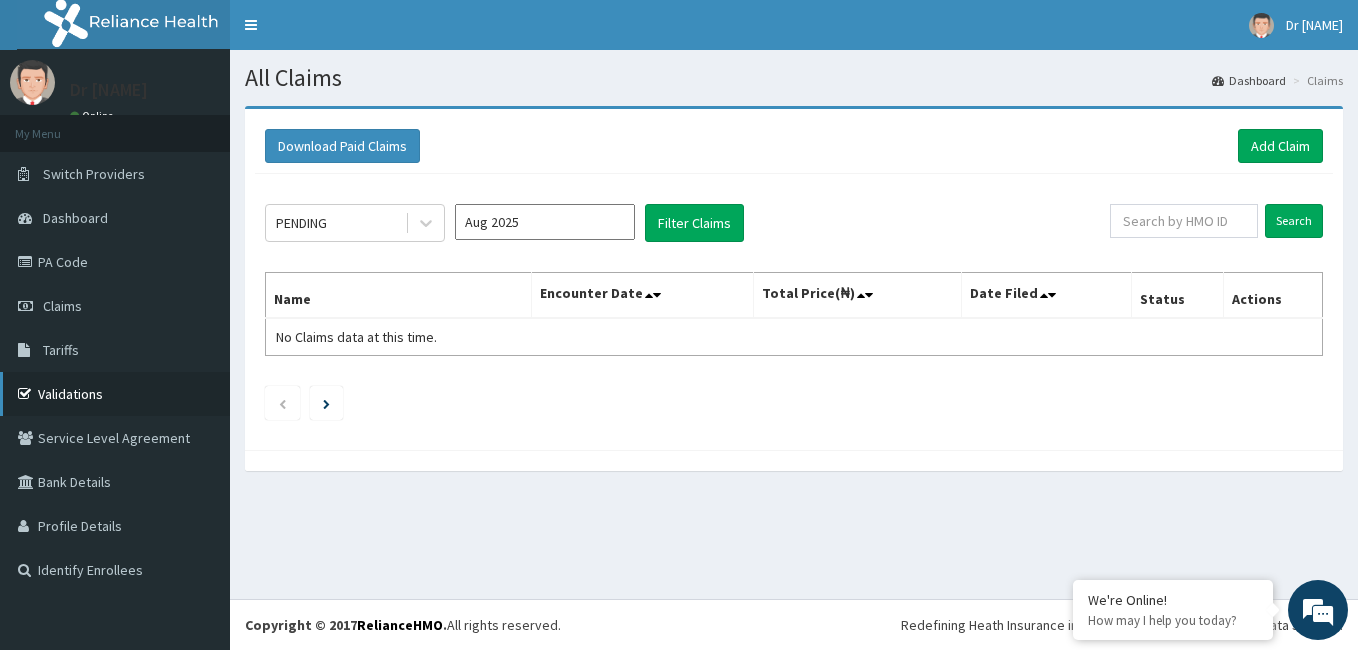 click on "Validations" at bounding box center (115, 394) 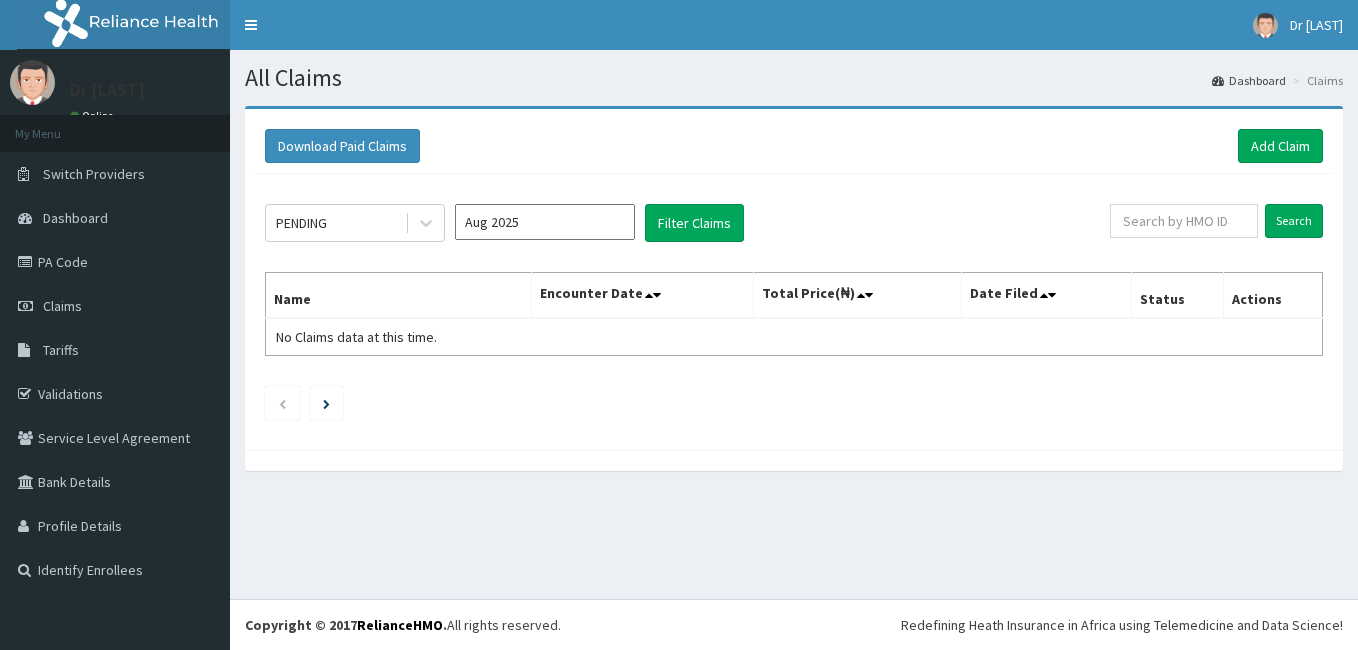 scroll, scrollTop: 0, scrollLeft: 0, axis: both 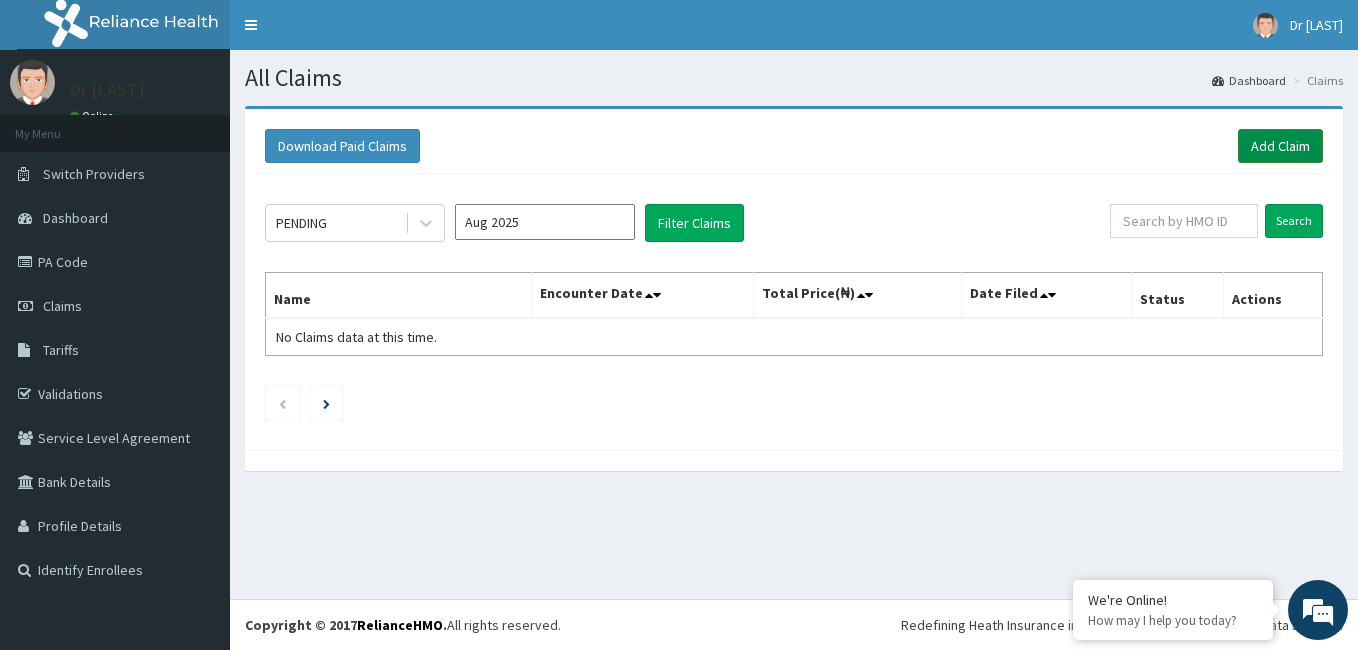 click on "Add Claim" at bounding box center [1280, 146] 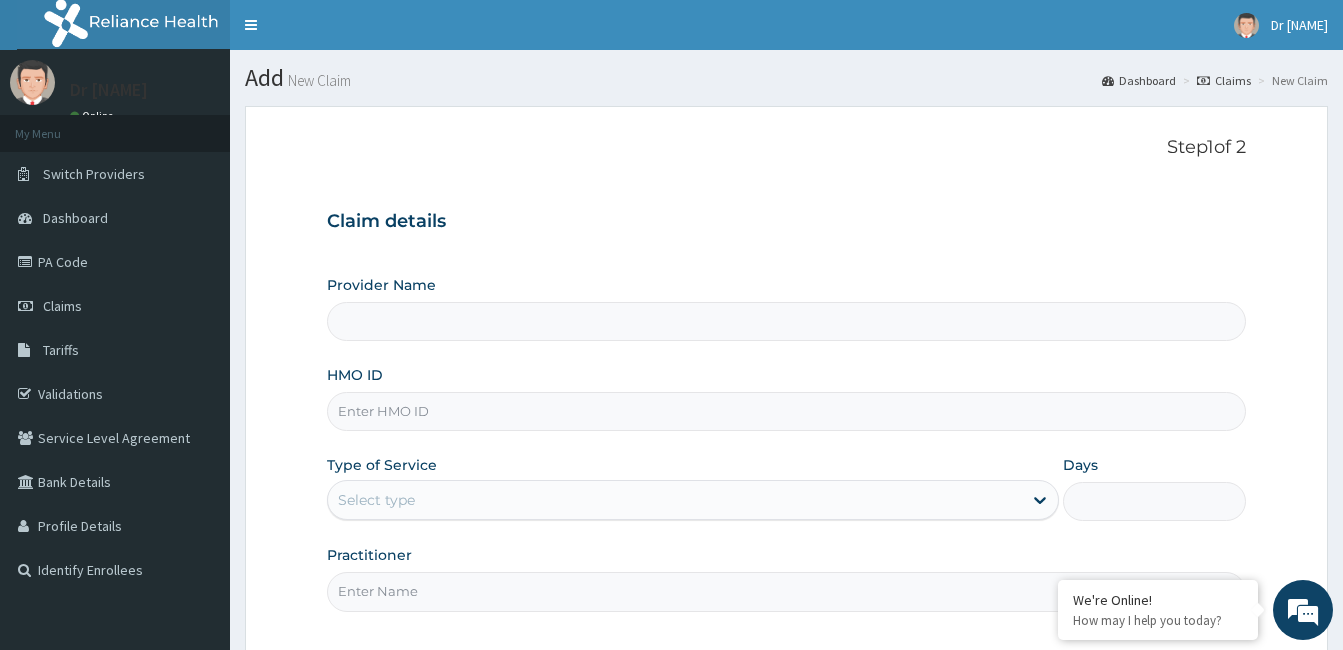 scroll, scrollTop: 64, scrollLeft: 0, axis: vertical 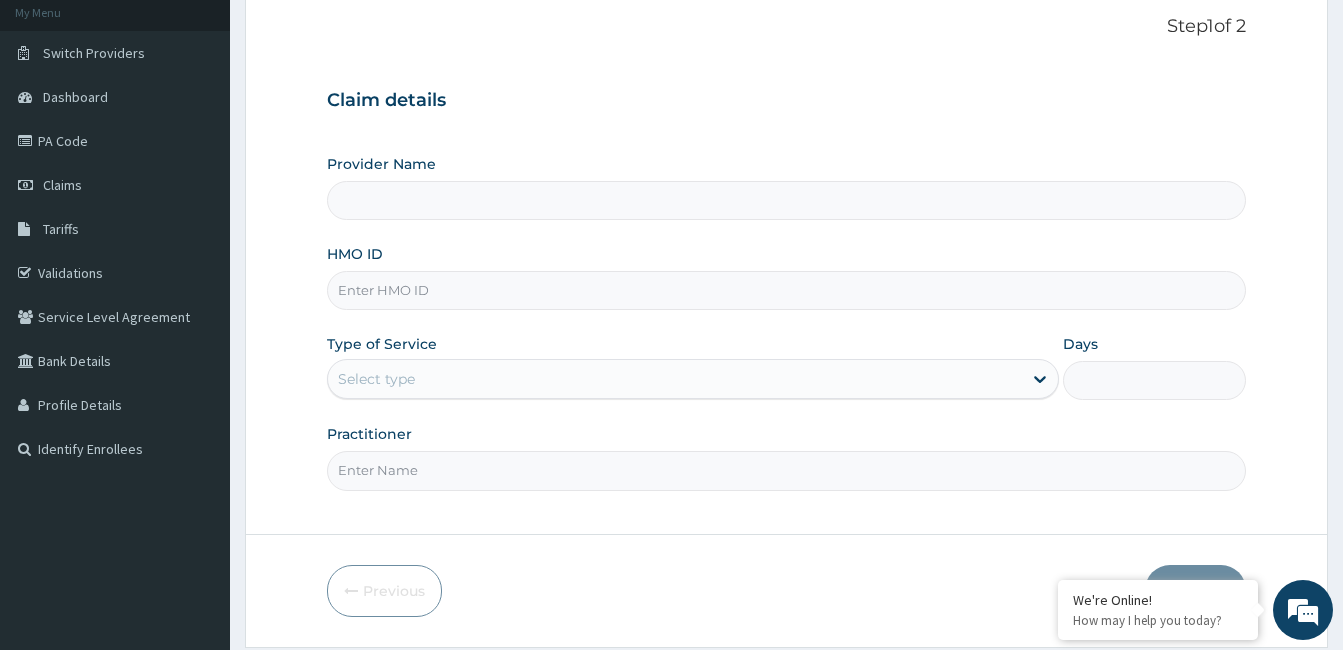 type on "Royalife Specialist Hospital and Maternity Centre" 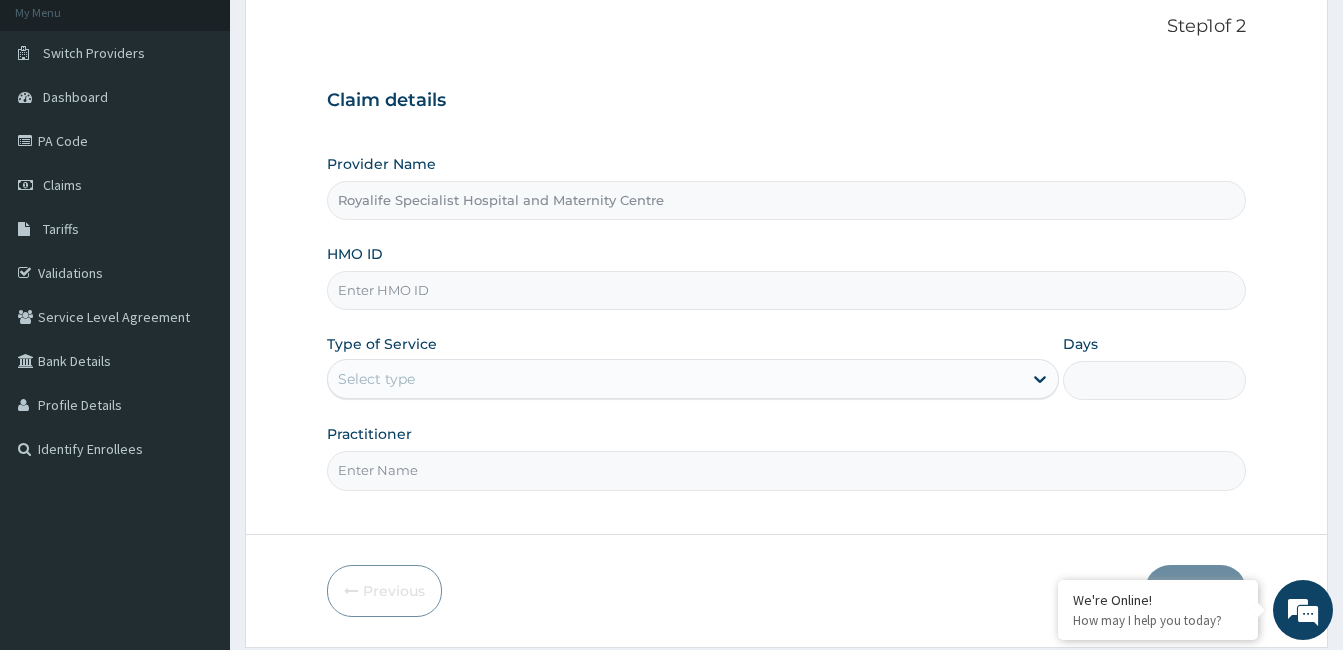 click on "HMO ID" at bounding box center [786, 290] 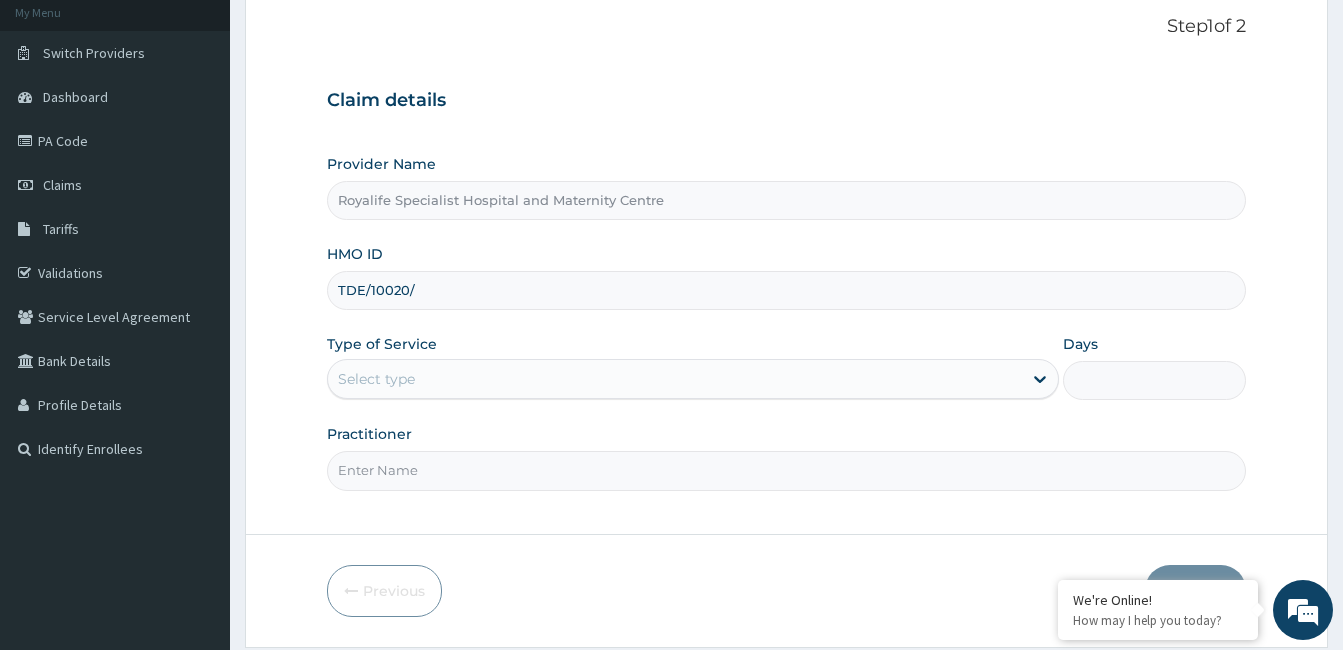 scroll, scrollTop: 0, scrollLeft: 0, axis: both 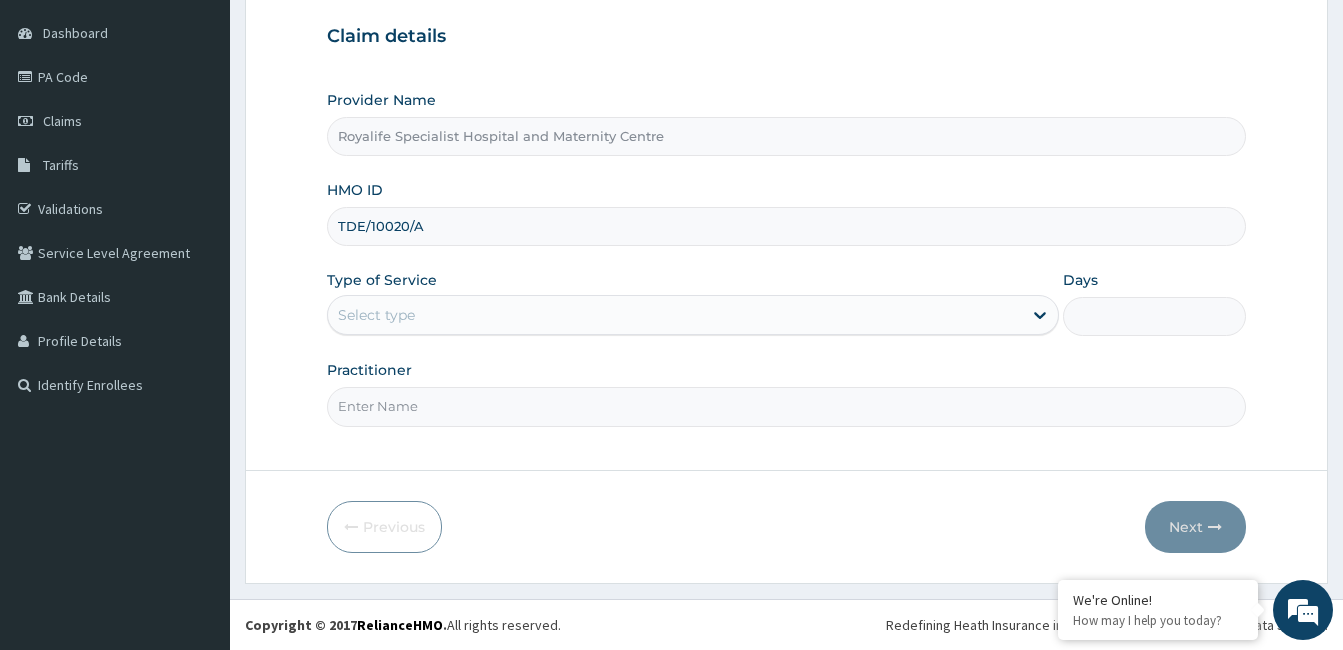 type on "TDE/10020/A" 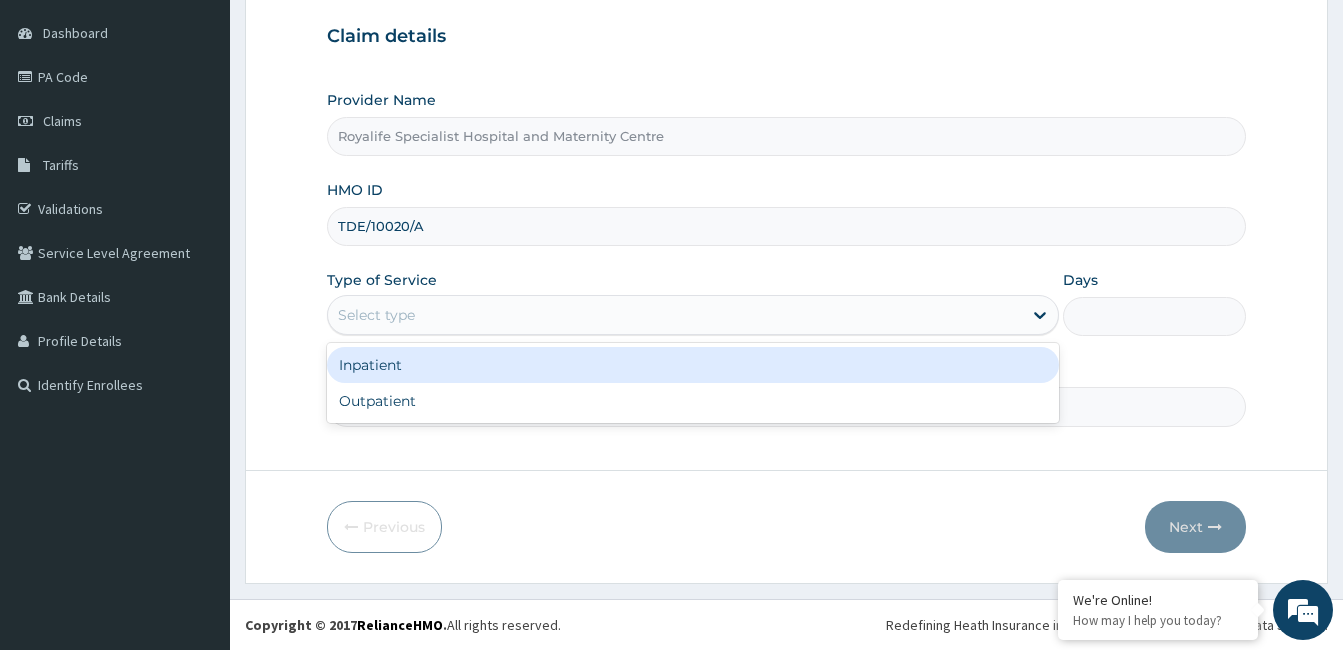 click on "Outpatient" at bounding box center [693, 401] 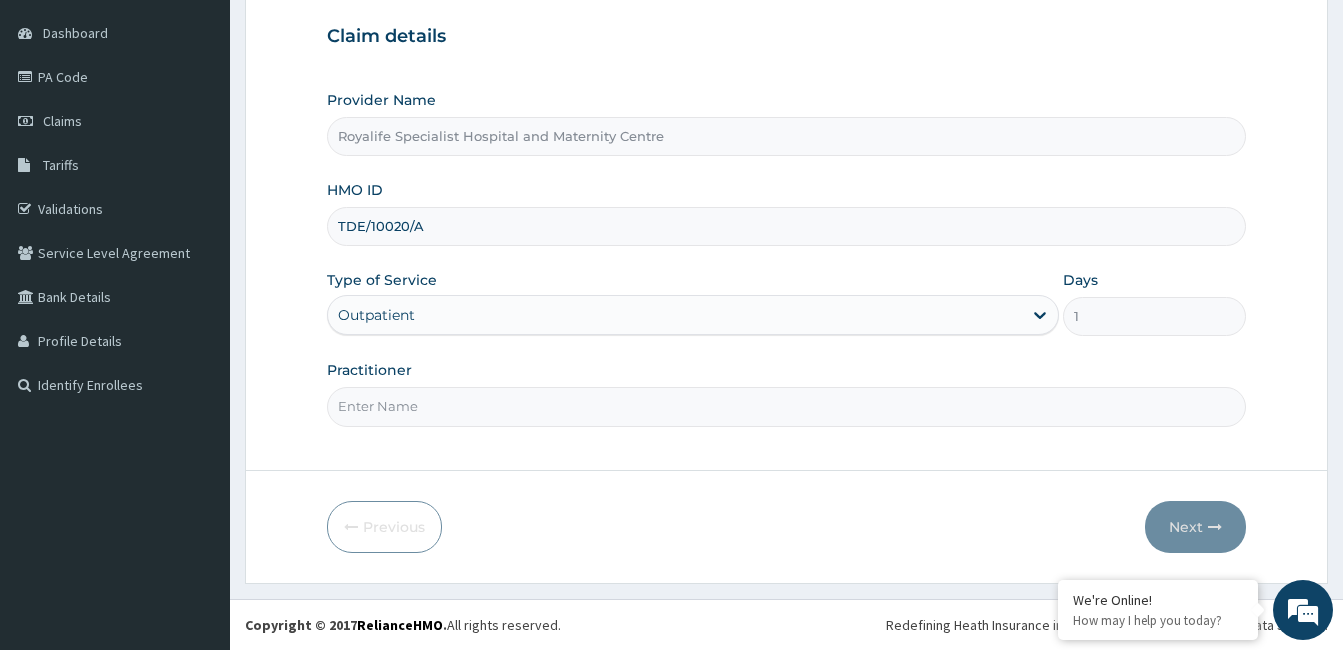click on "Practitioner" at bounding box center [786, 406] 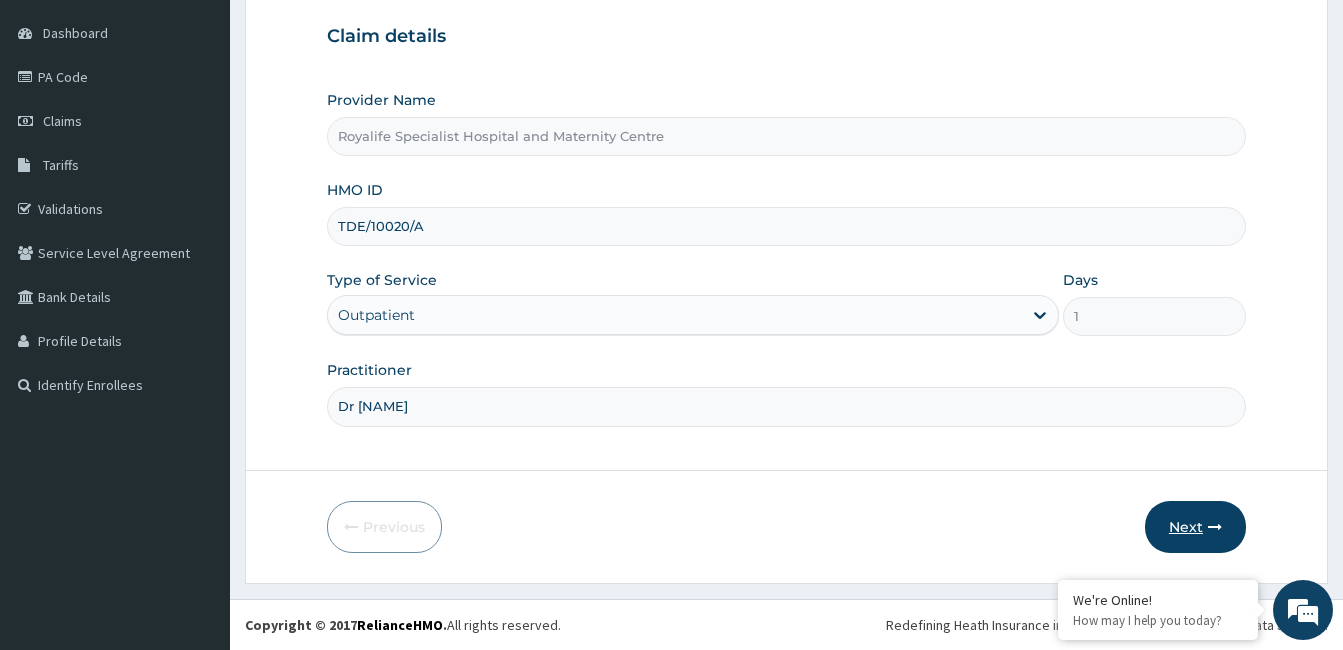 click at bounding box center (1215, 527) 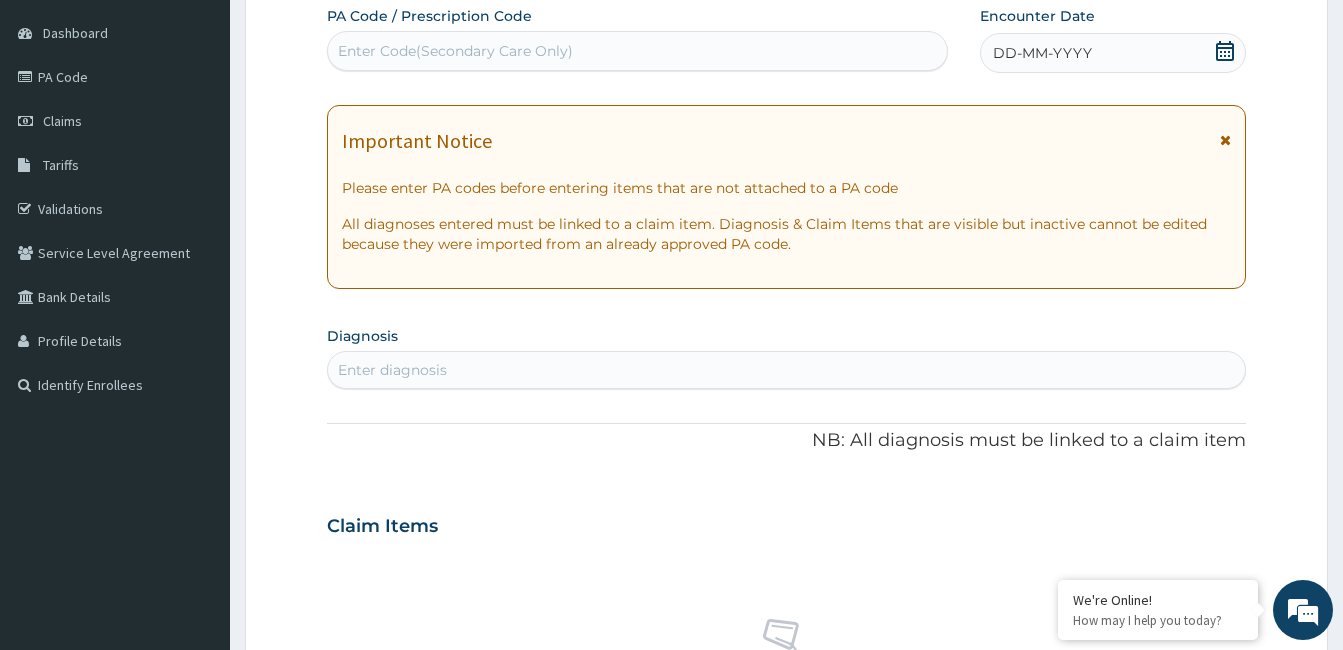 click on "DD-MM-YYYY" at bounding box center [1113, 53] 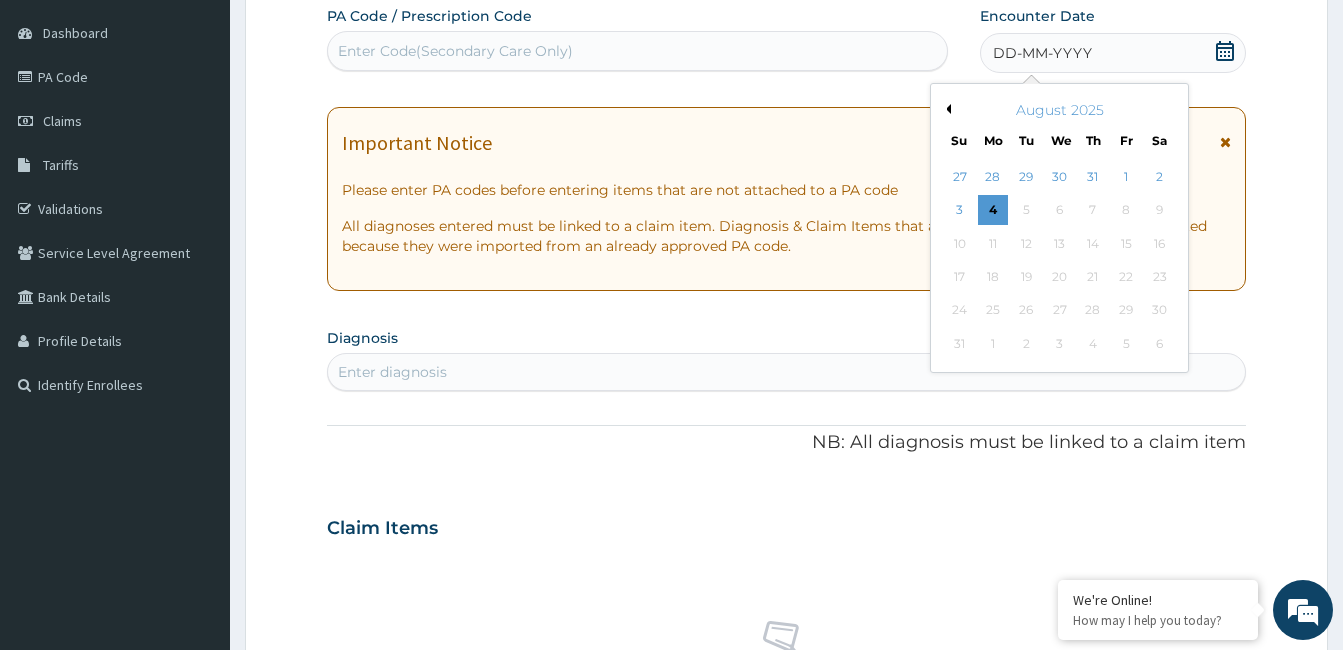 click 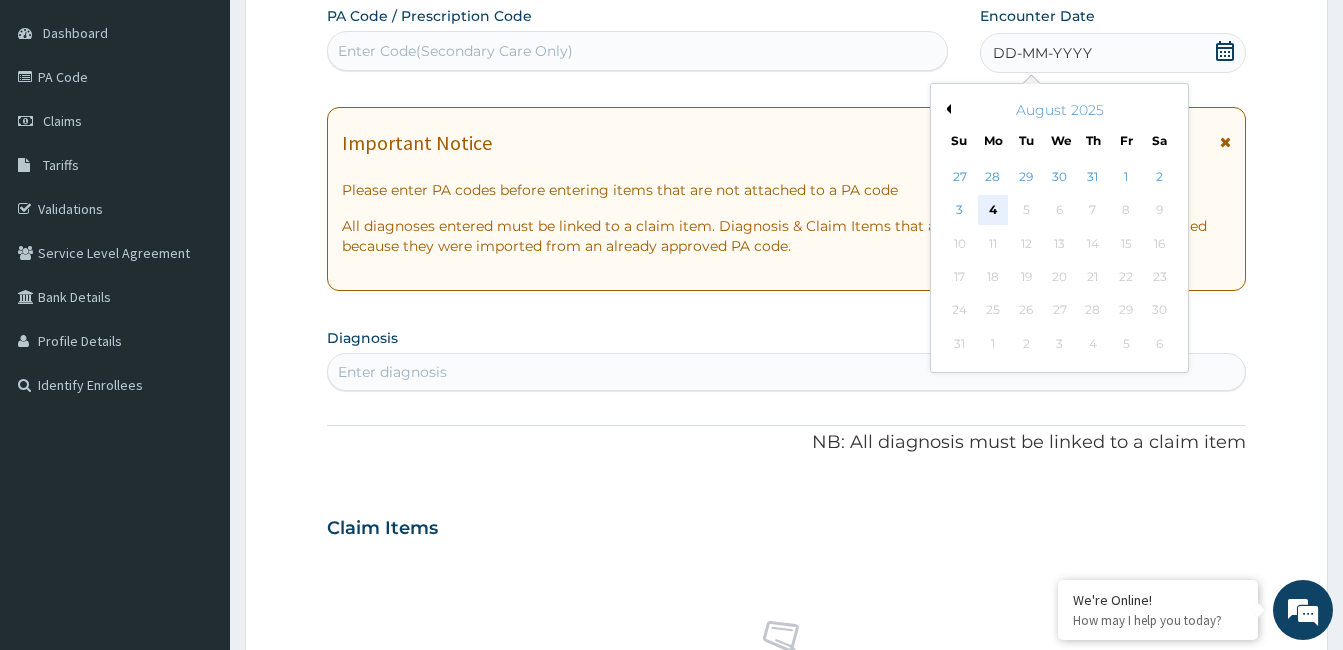 click on "4" at bounding box center (993, 211) 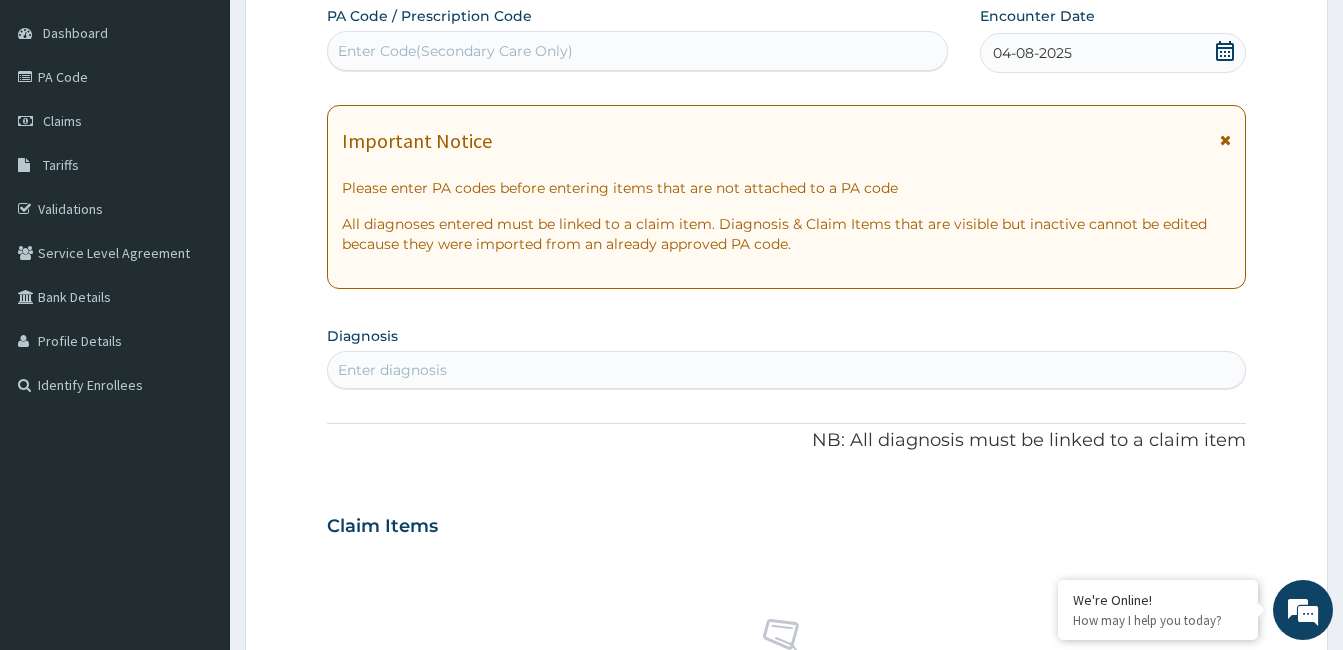 click 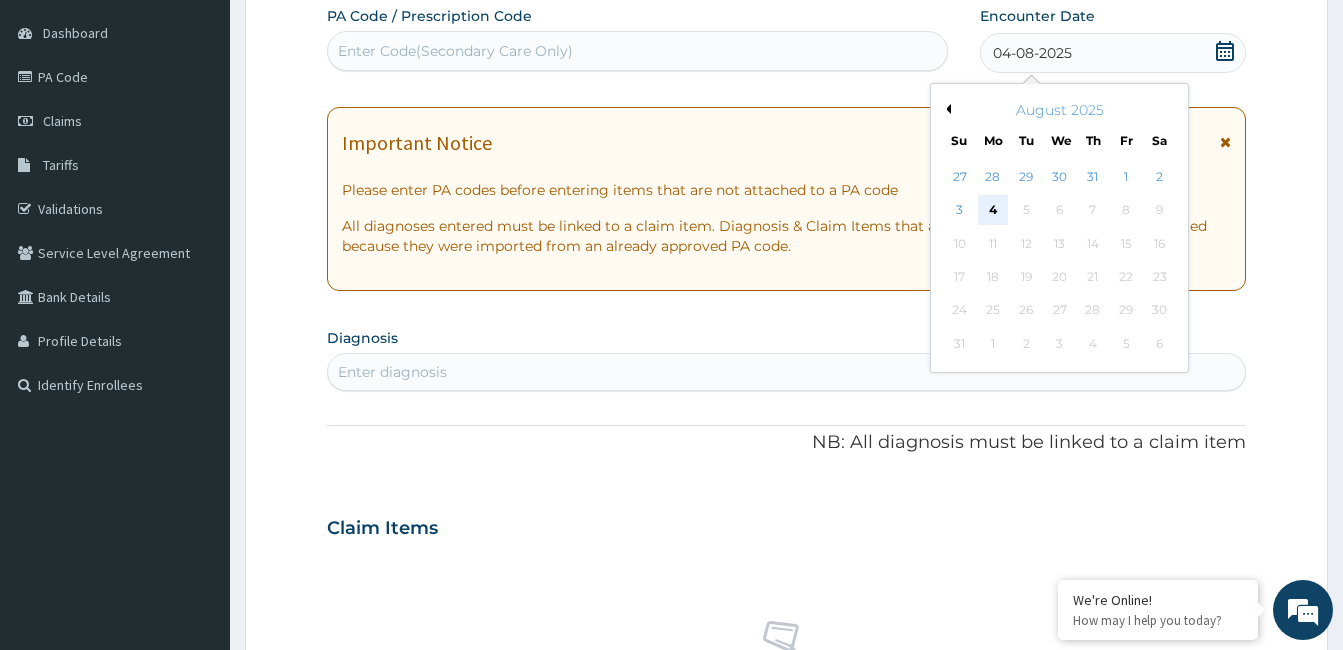 click on "4" at bounding box center [993, 211] 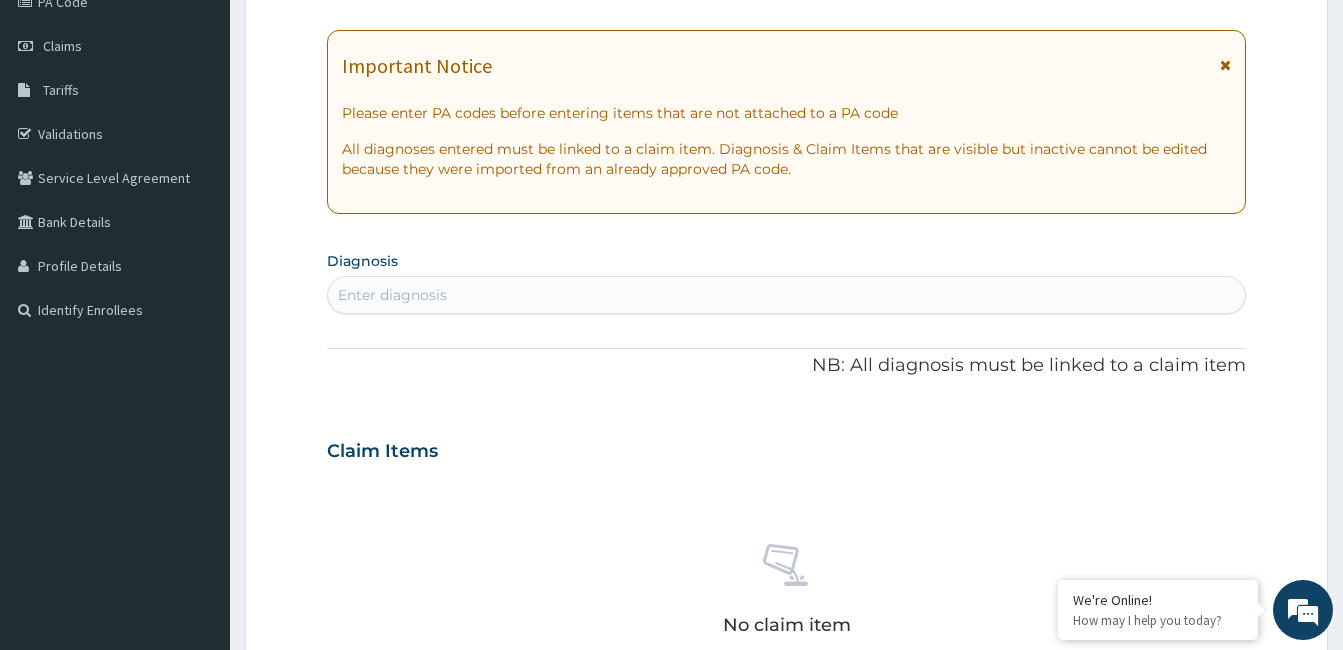 scroll, scrollTop: 281, scrollLeft: 0, axis: vertical 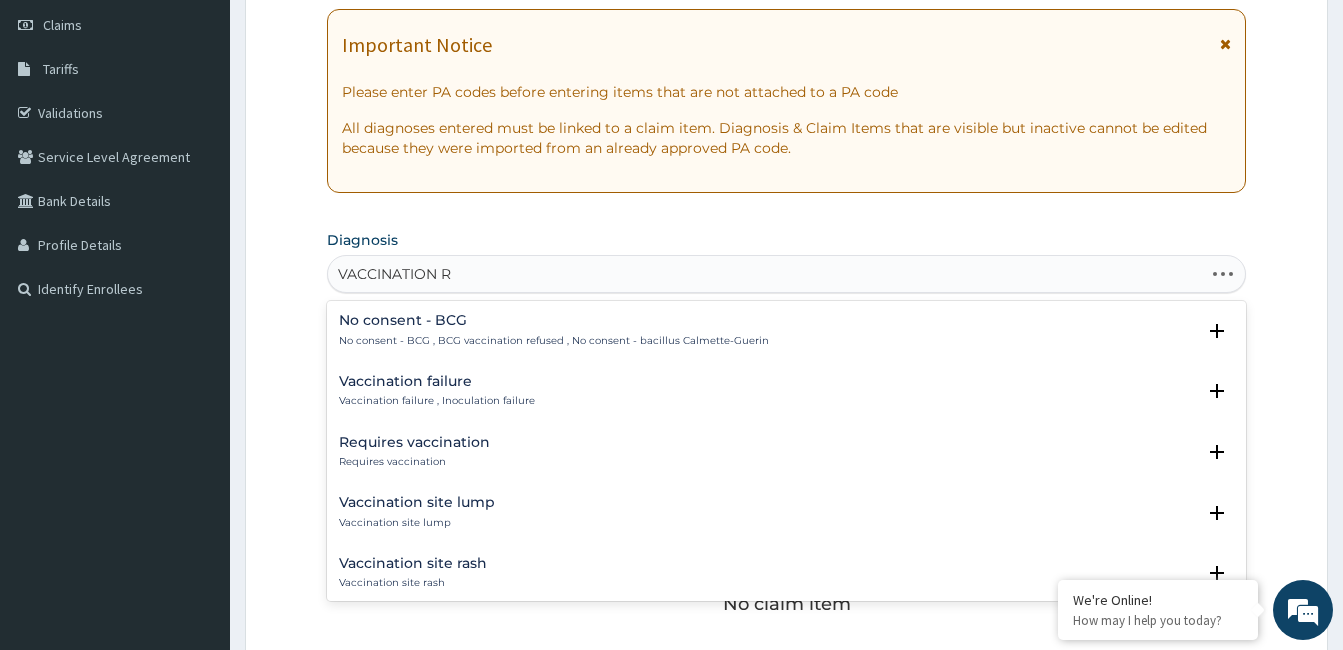 type on "VACCINATION RE" 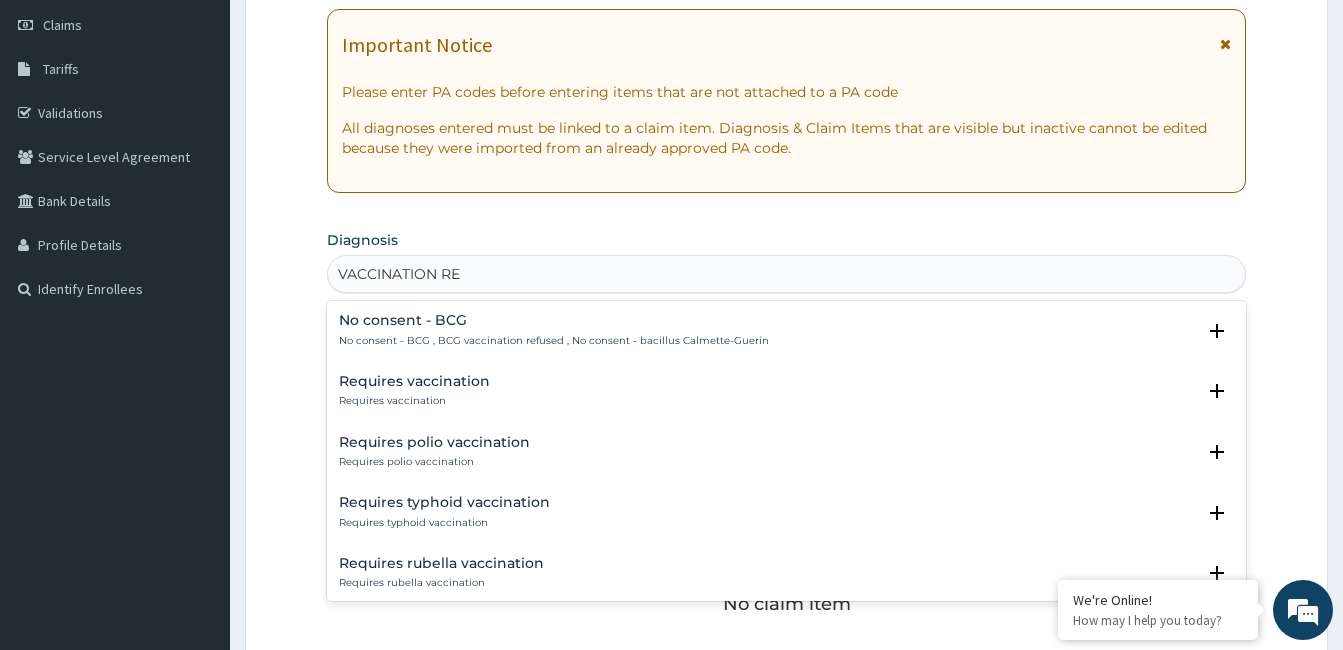 click on "Requires vaccination Requires vaccination" at bounding box center (414, 391) 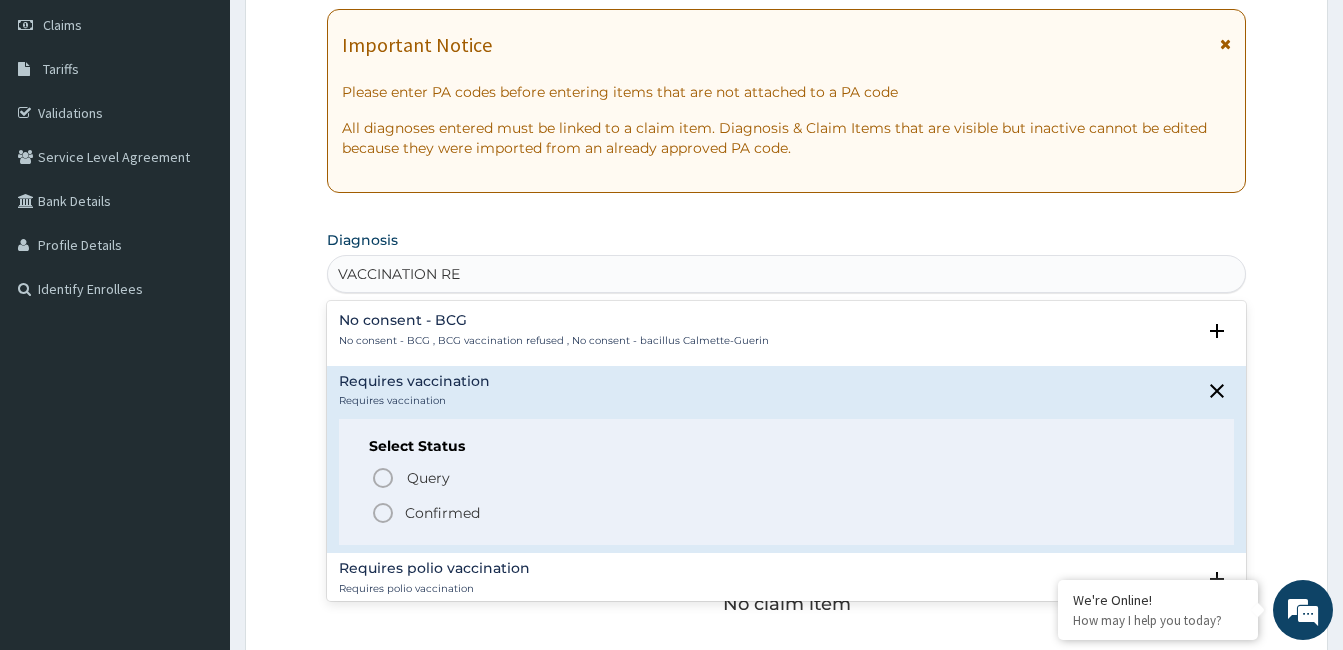 click on "Confirmed" at bounding box center (442, 513) 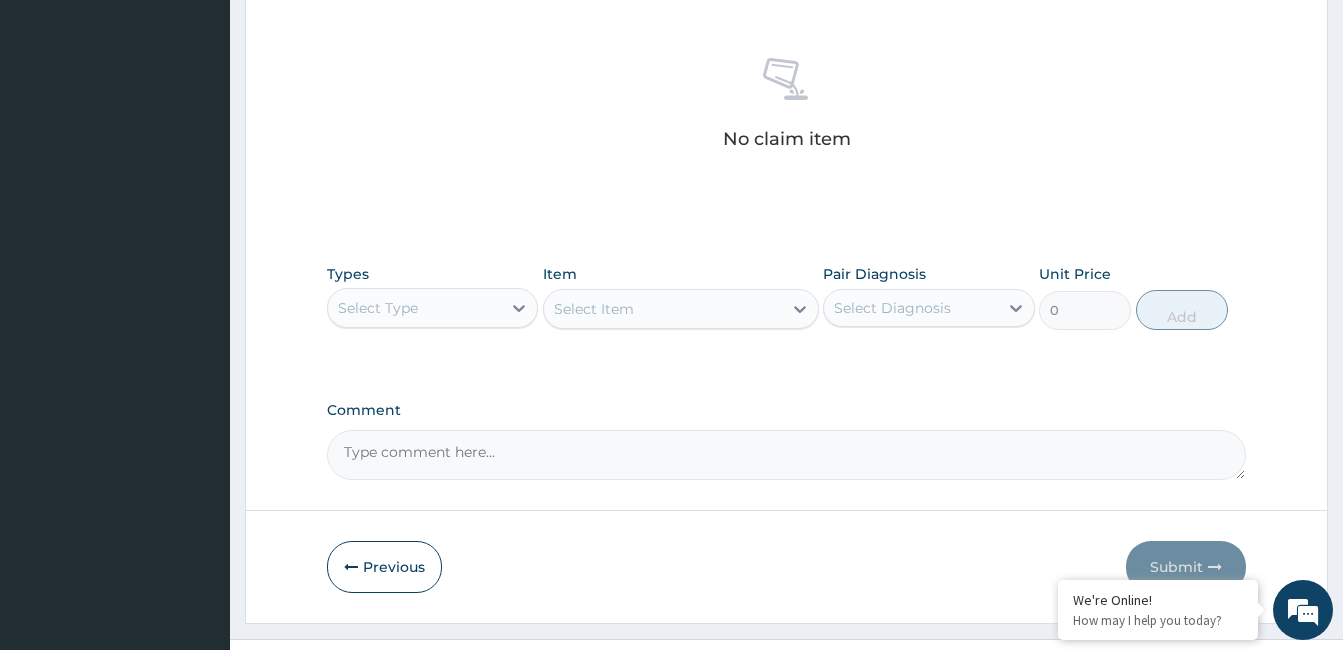 scroll, scrollTop: 758, scrollLeft: 0, axis: vertical 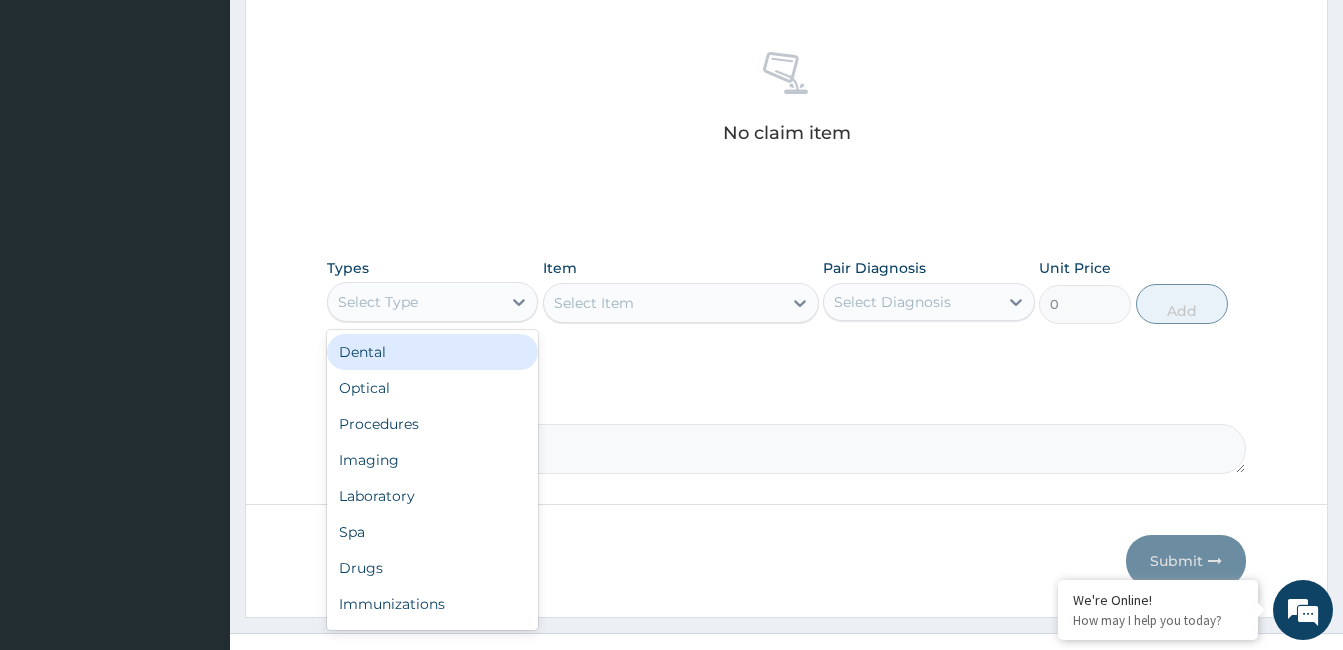 click on "Procedures" at bounding box center [432, 424] 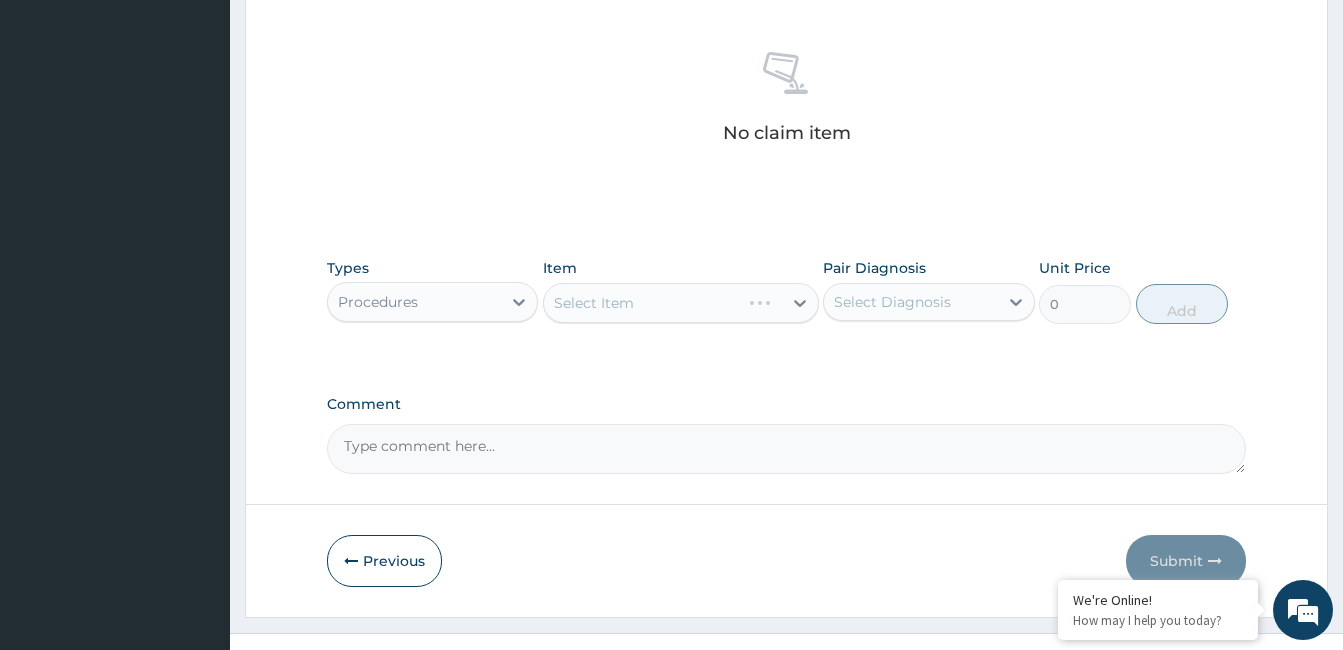 click on "Select Item" at bounding box center (681, 303) 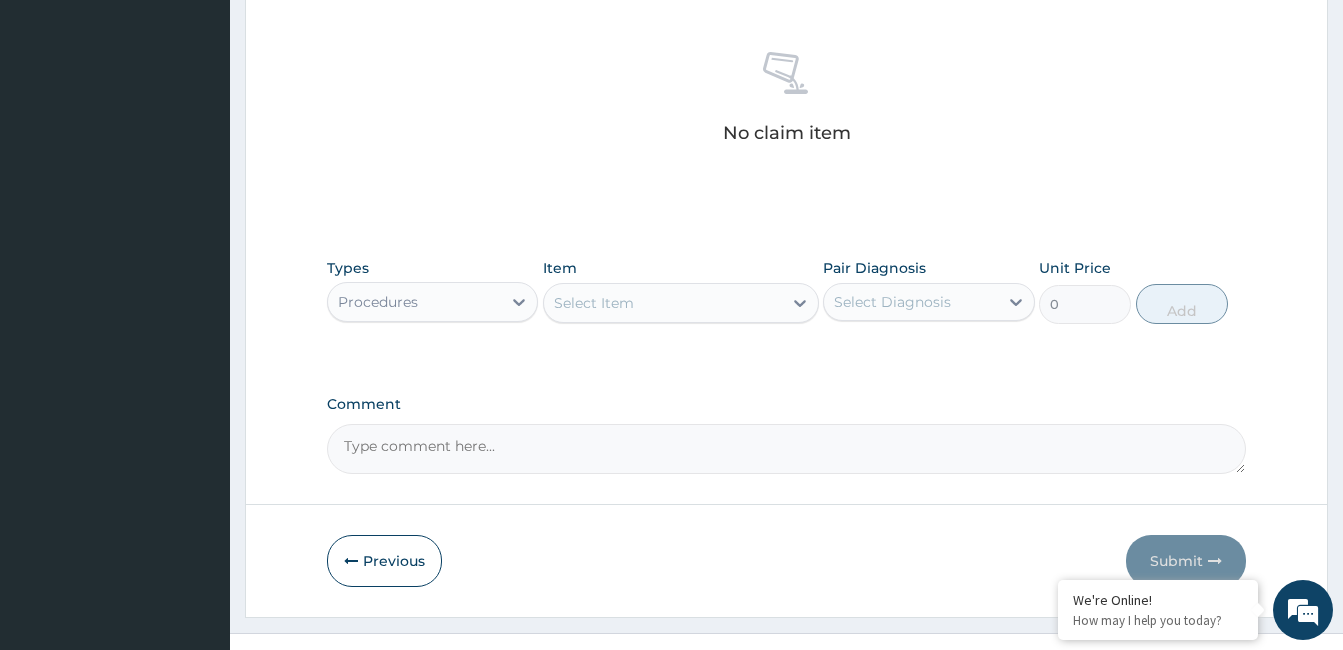 click on "Select Item" at bounding box center [663, 303] 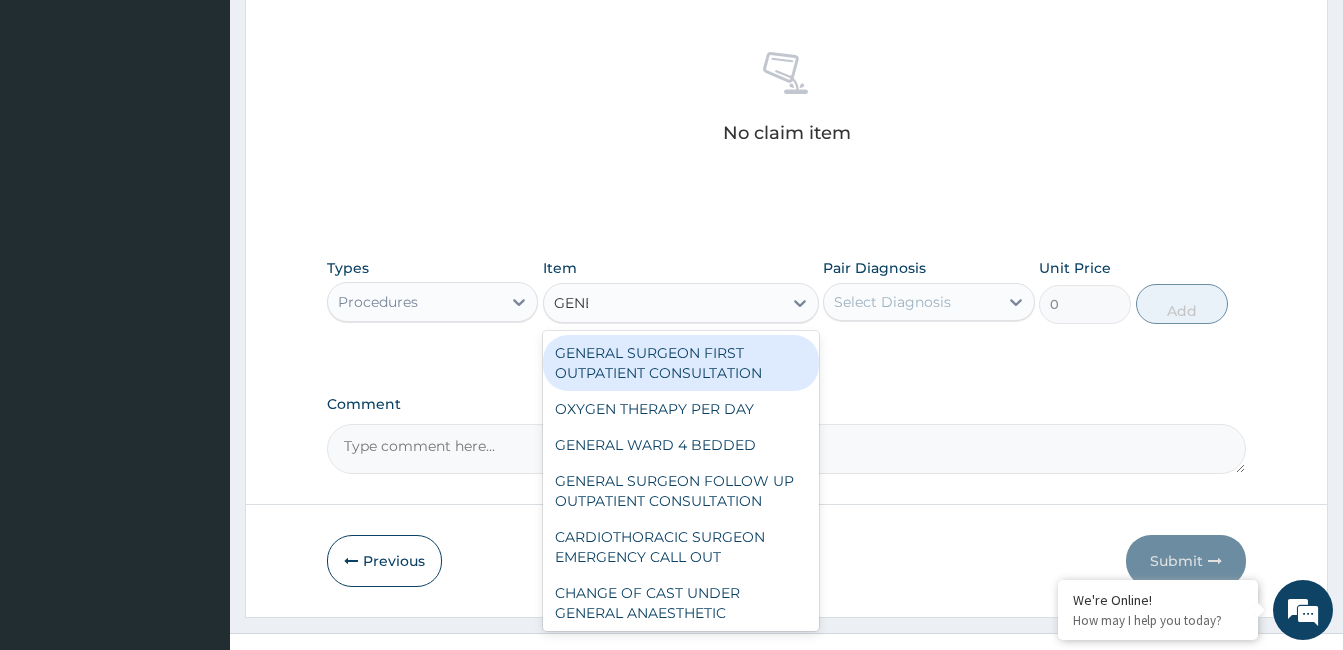 type on "GENER" 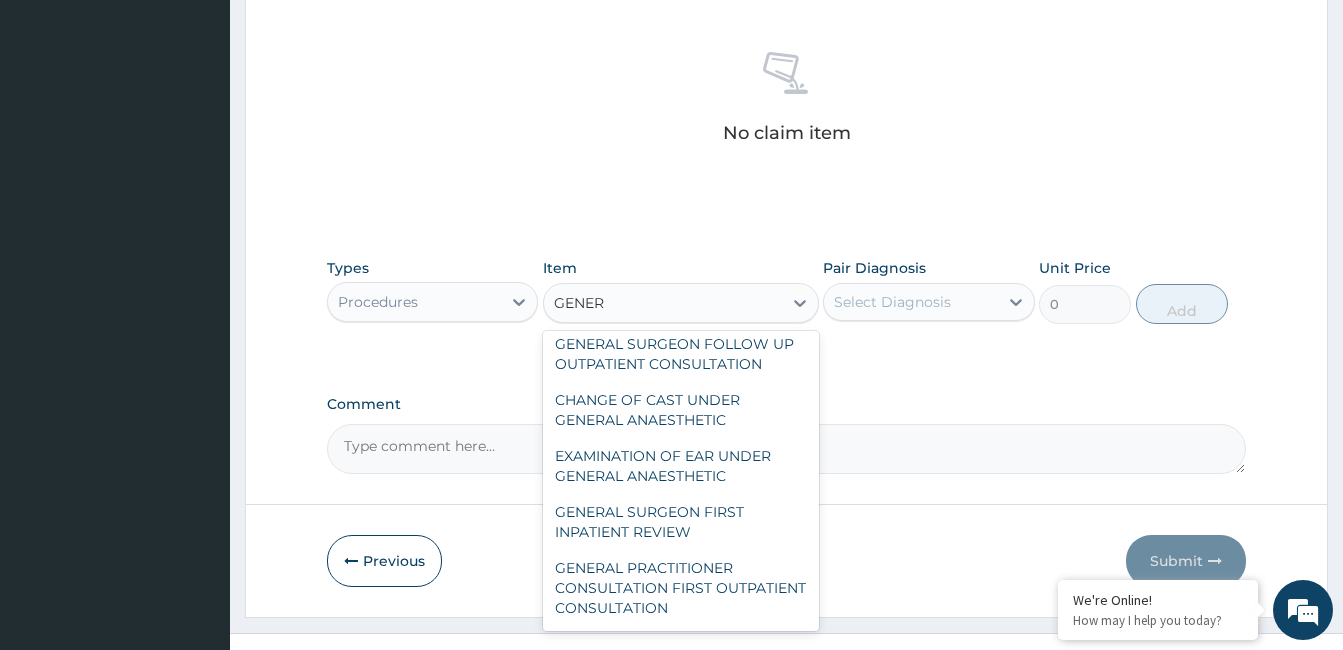 scroll, scrollTop: 116, scrollLeft: 0, axis: vertical 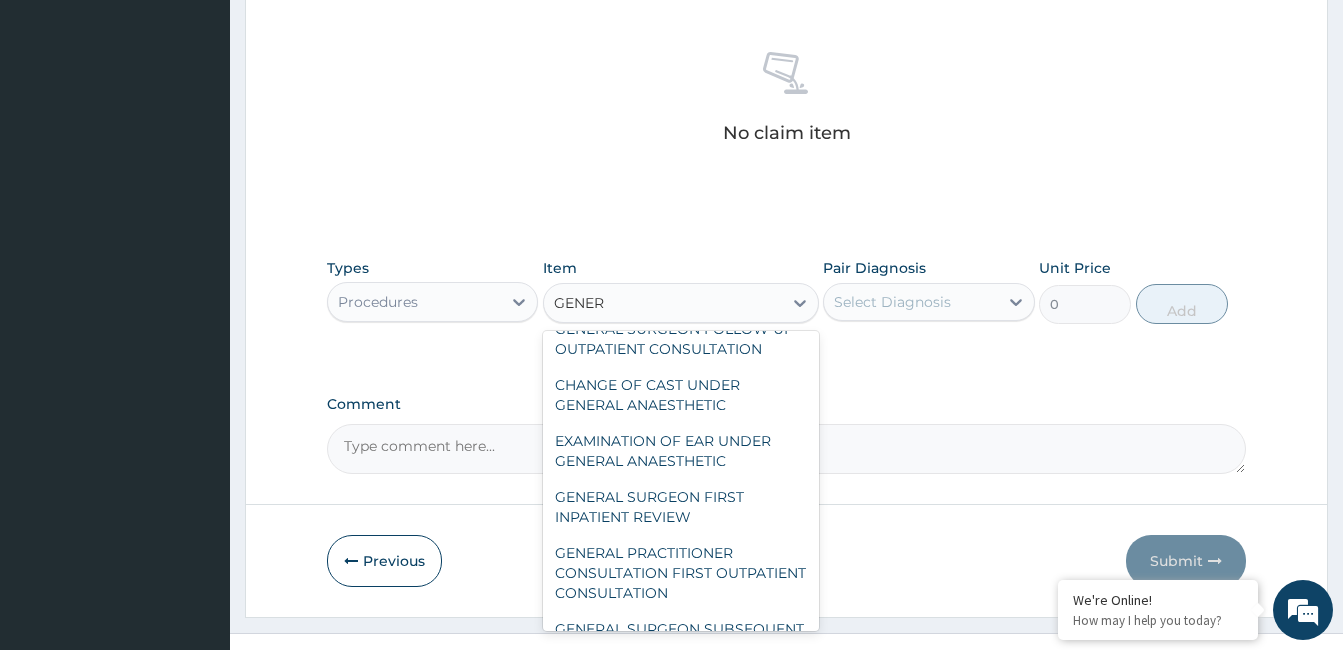 click on "GENERAL PRACTITIONER CONSULTATION FIRST OUTPATIENT CONSULTATION" at bounding box center [681, 573] 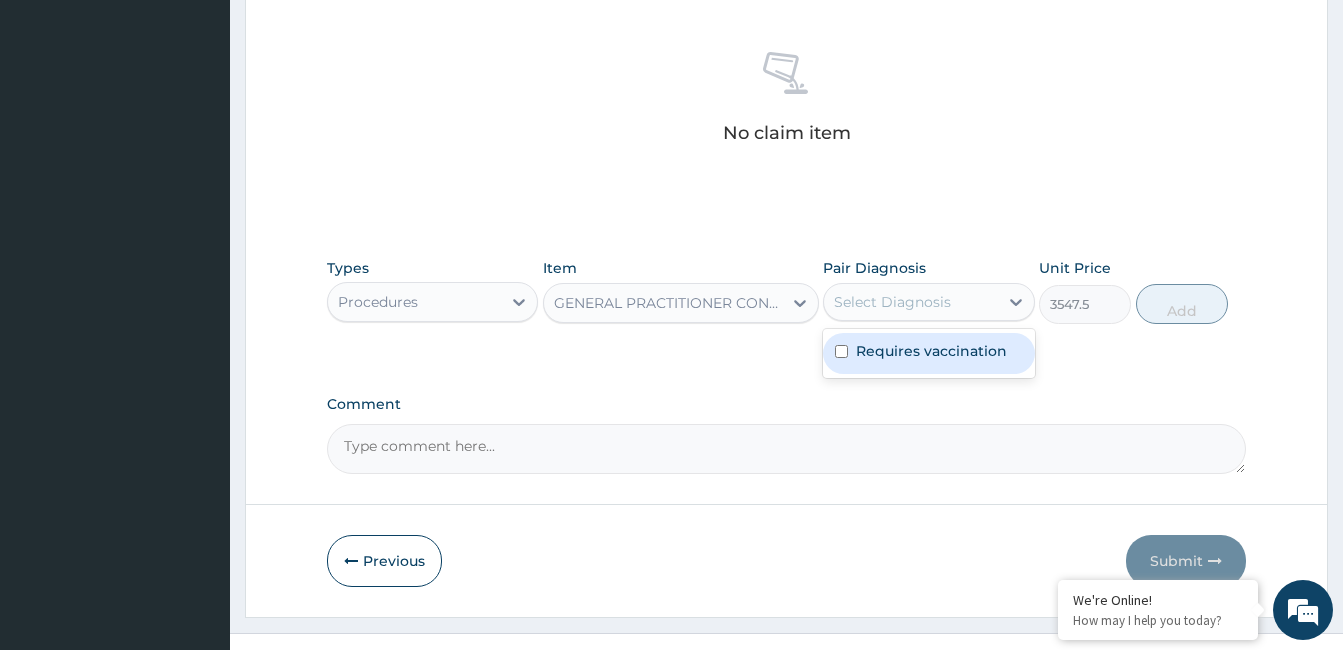 click on "Requires vaccination" at bounding box center (931, 351) 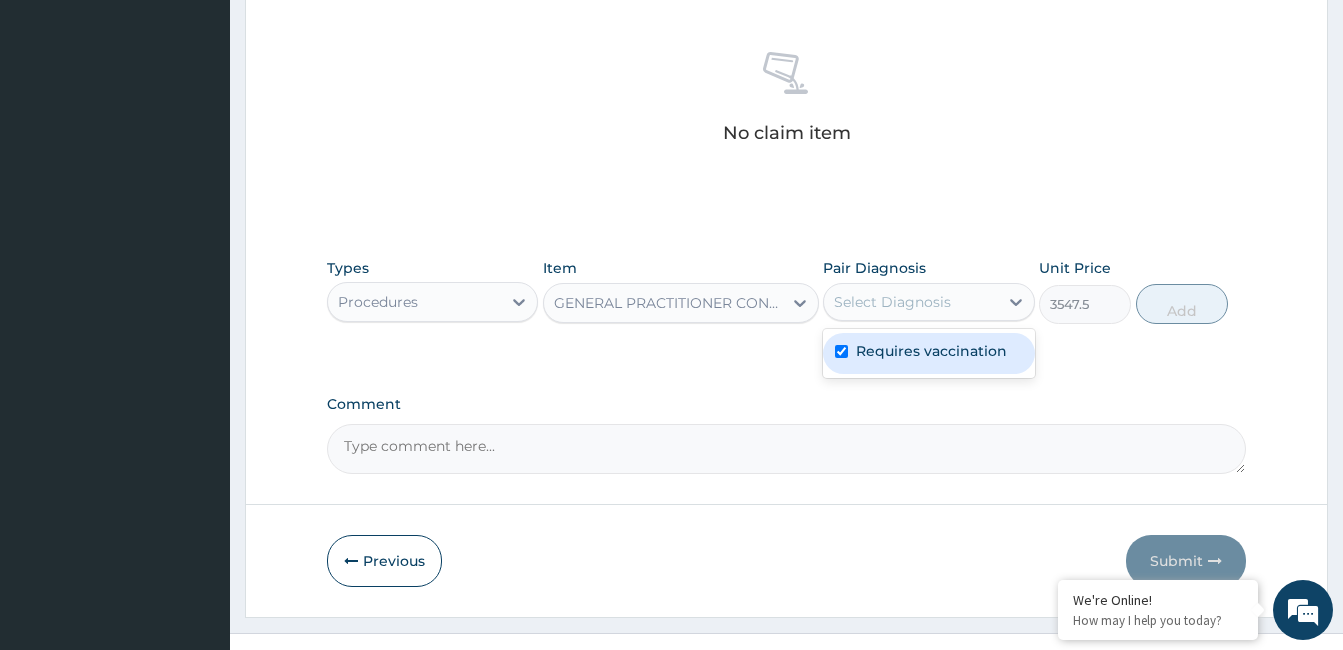 checkbox on "true" 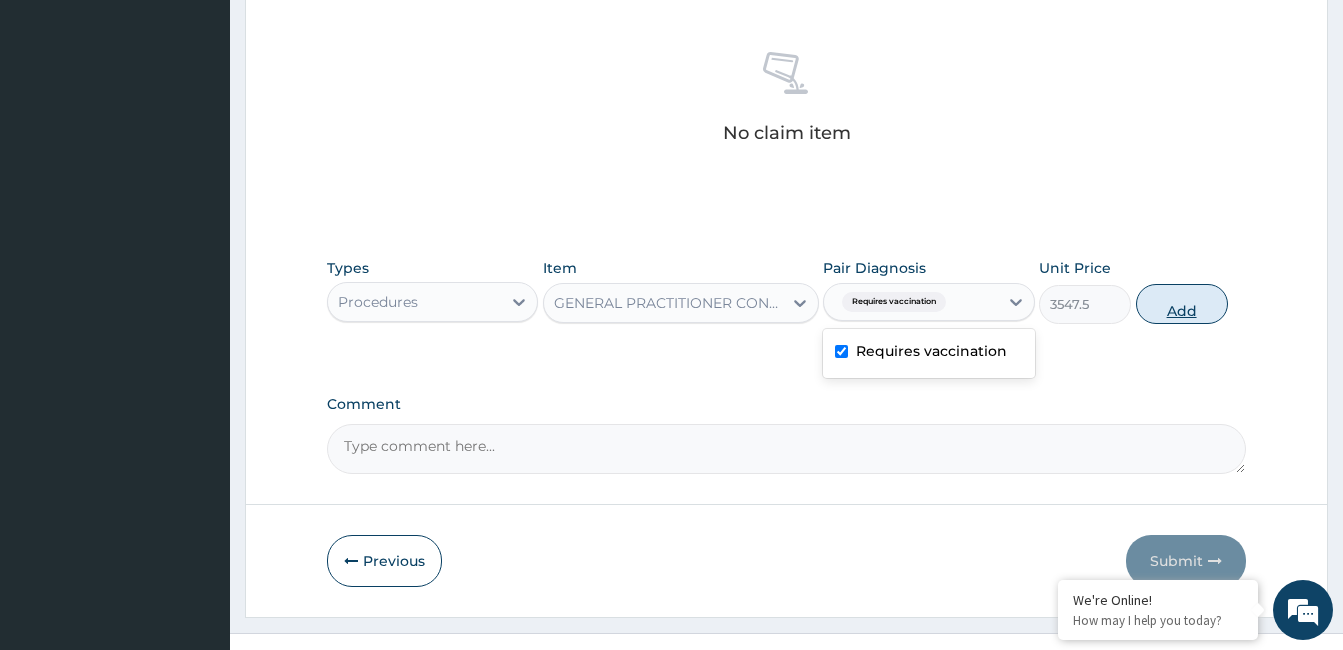 click on "Add" at bounding box center (1182, 304) 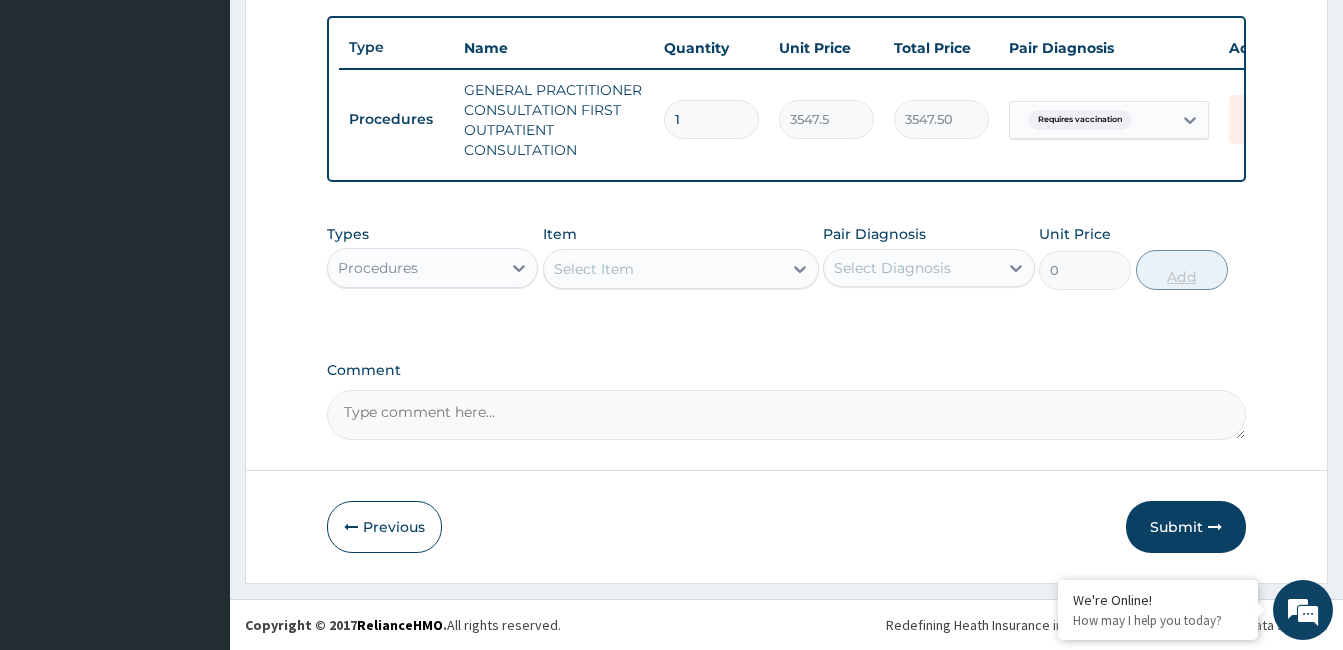 scroll, scrollTop: 743, scrollLeft: 0, axis: vertical 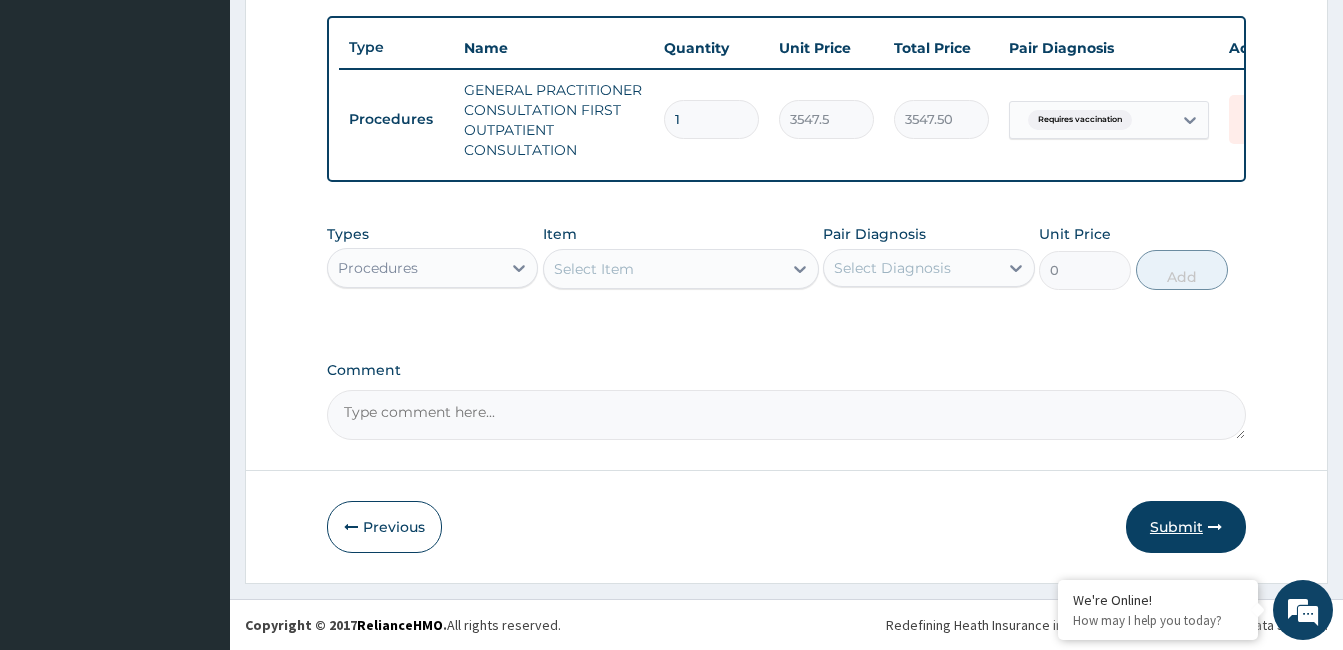 click on "Submit" at bounding box center [1186, 527] 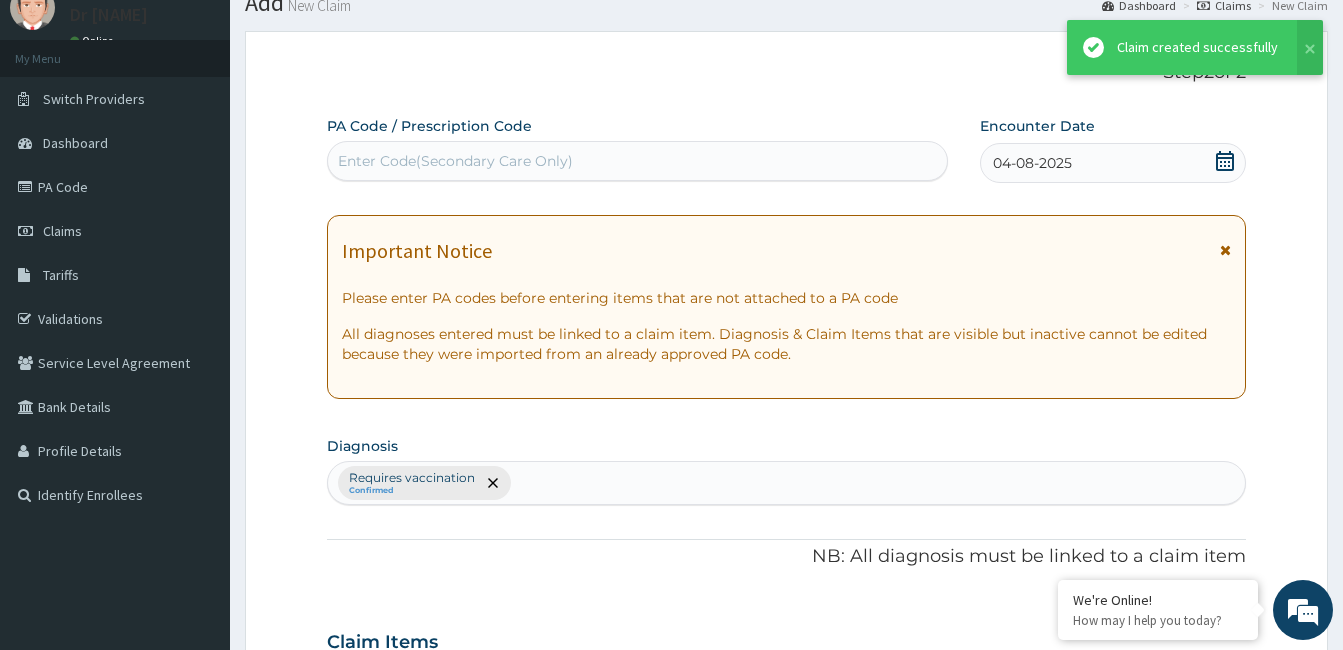 scroll, scrollTop: 743, scrollLeft: 0, axis: vertical 